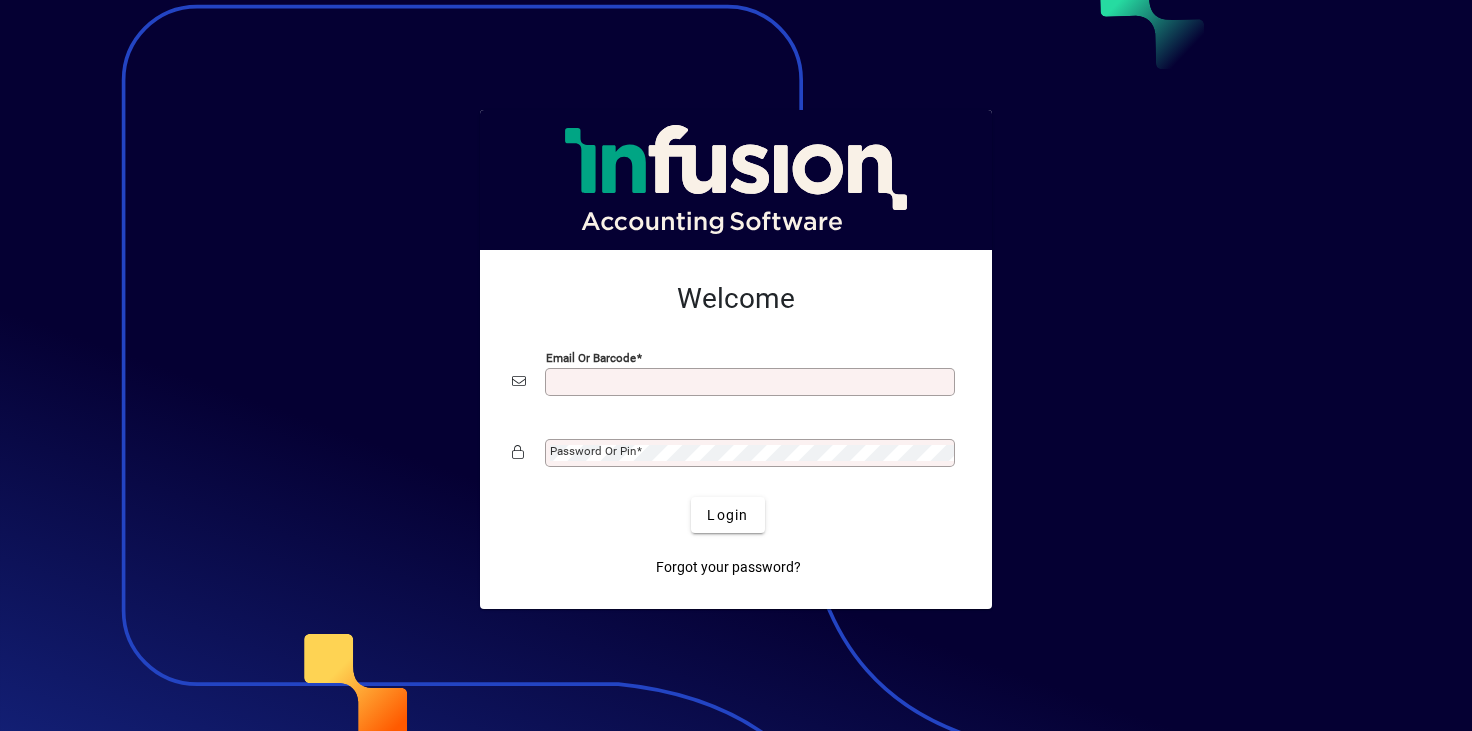 scroll, scrollTop: 0, scrollLeft: 0, axis: both 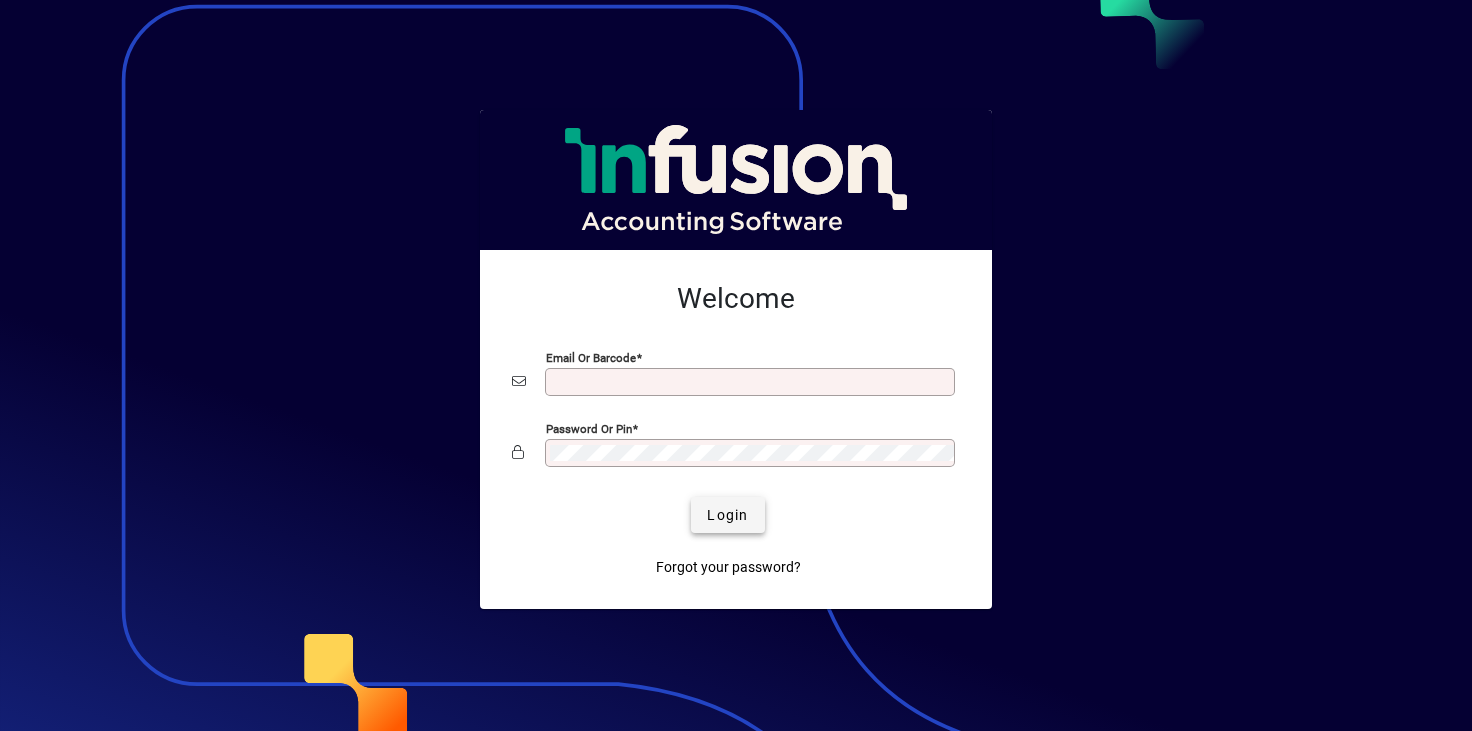 type on "**********" 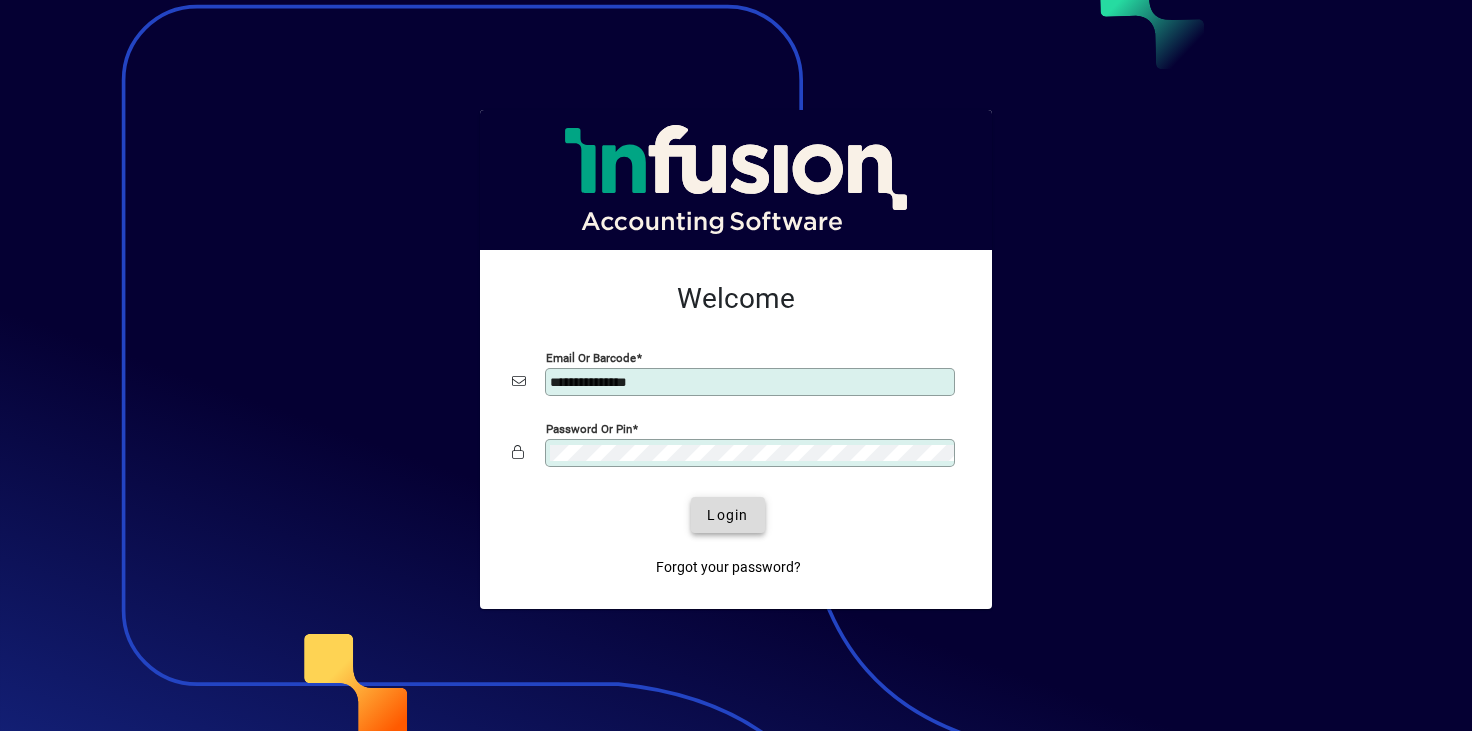 click on "Login" 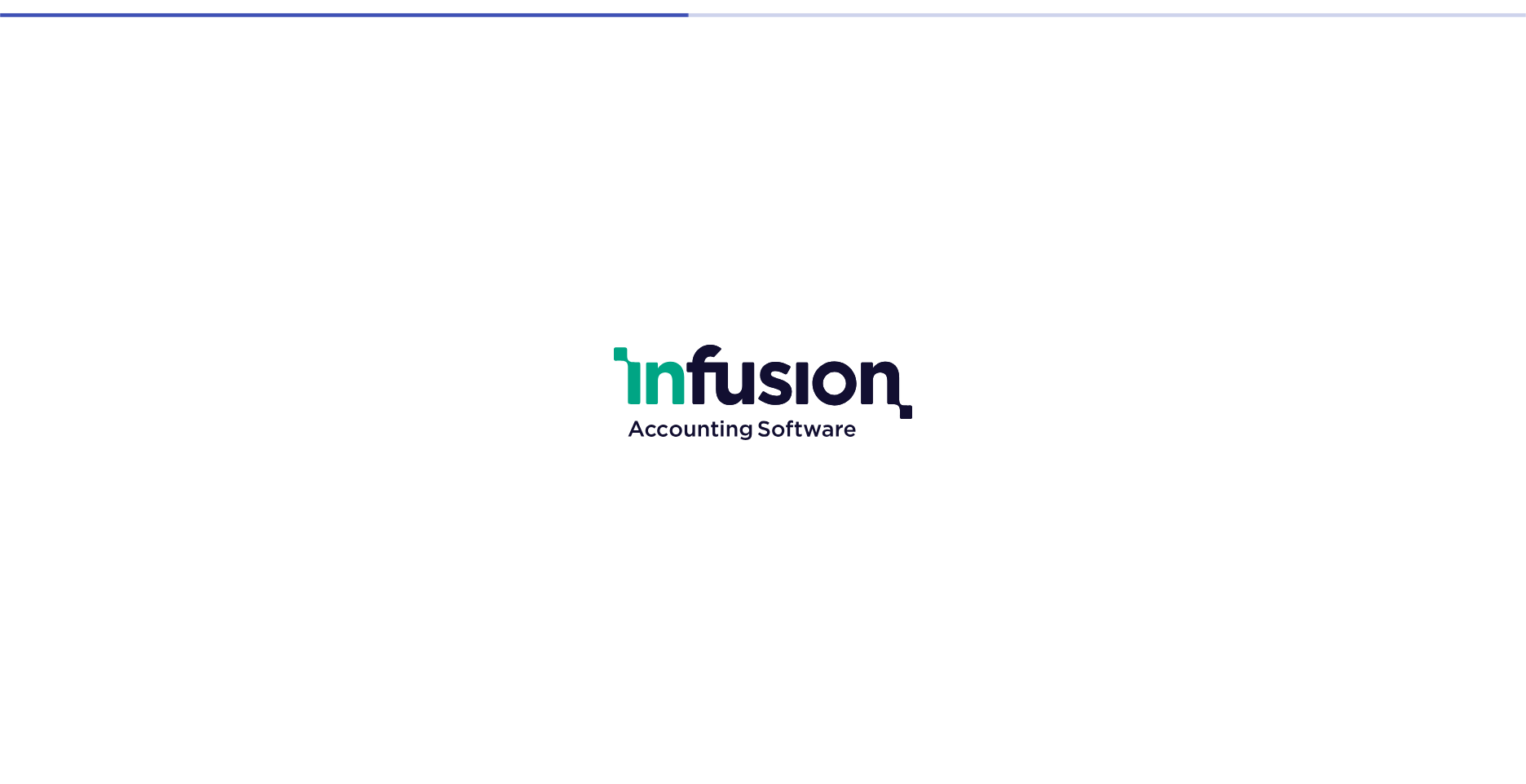 scroll, scrollTop: 0, scrollLeft: 0, axis: both 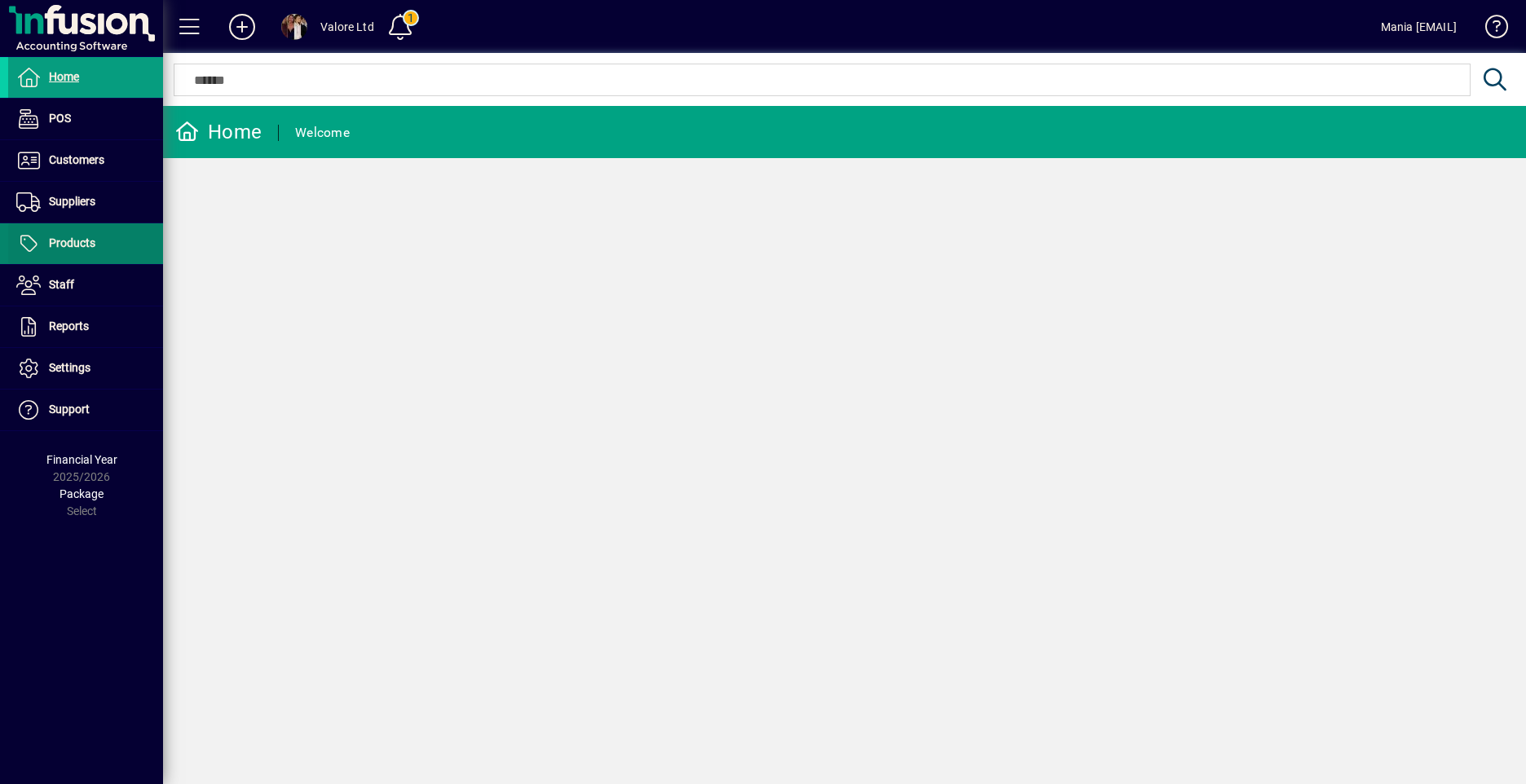 click on "Products" at bounding box center (72, 243) 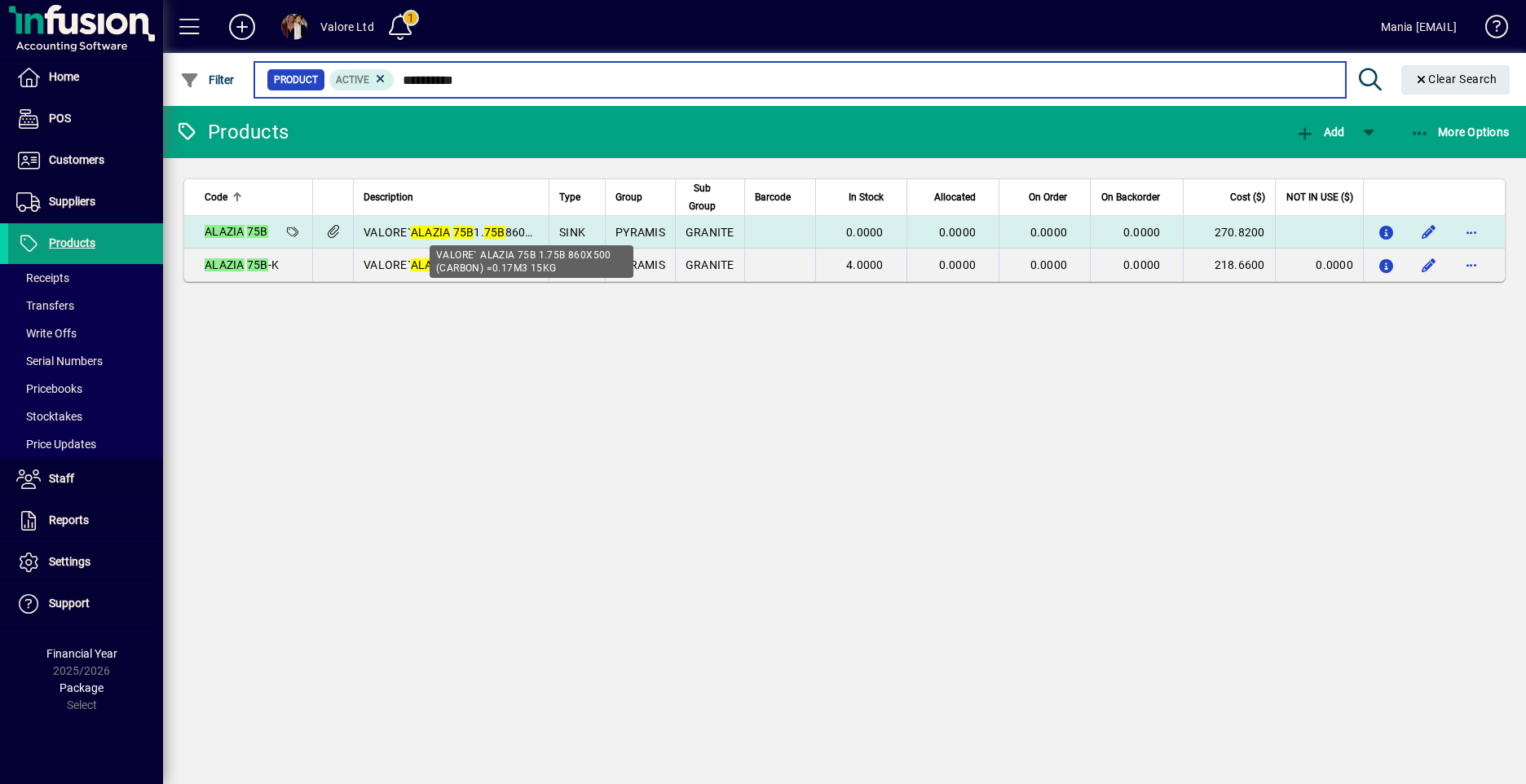 type on "**********" 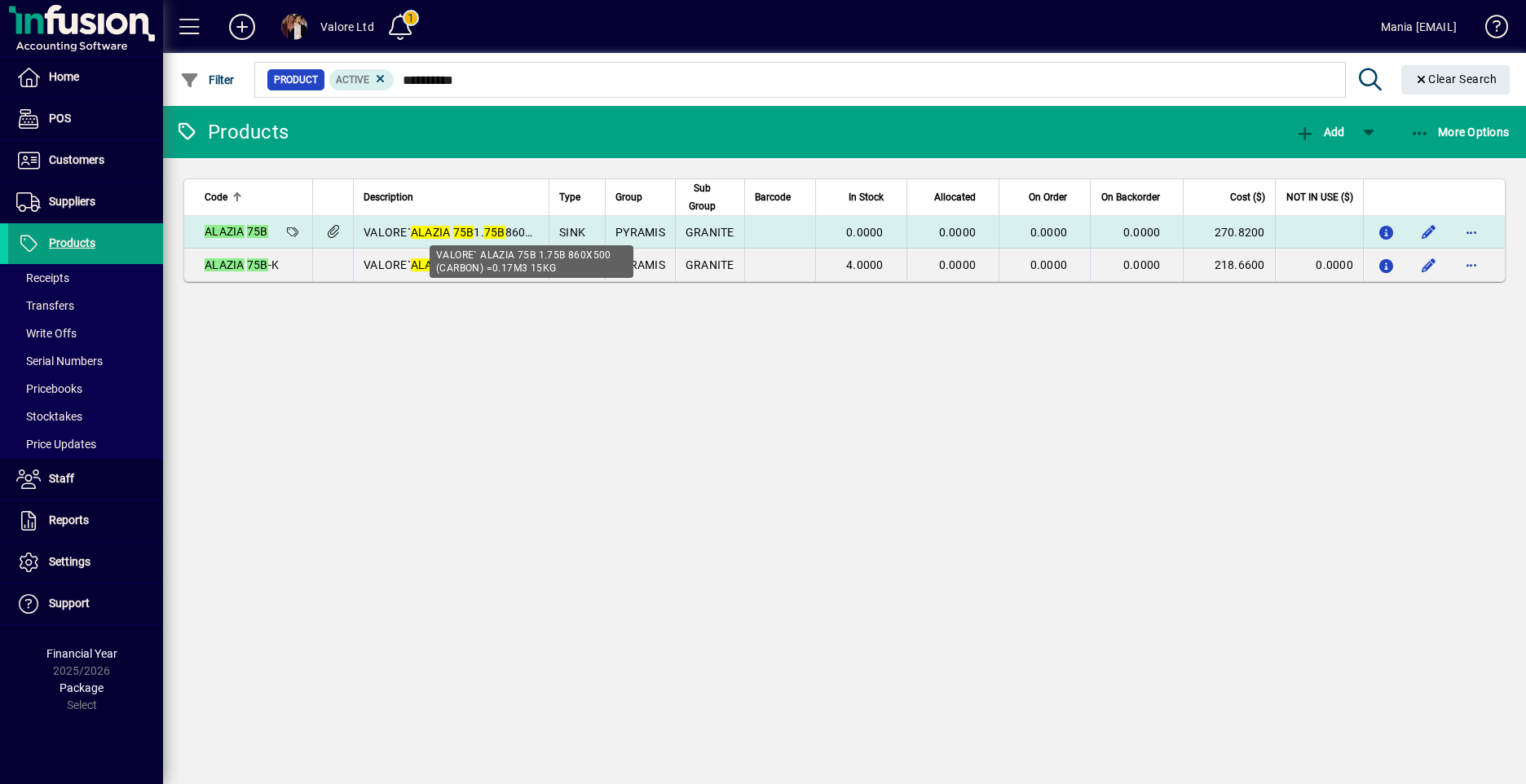click on "ALAZIA" at bounding box center (430, 232) 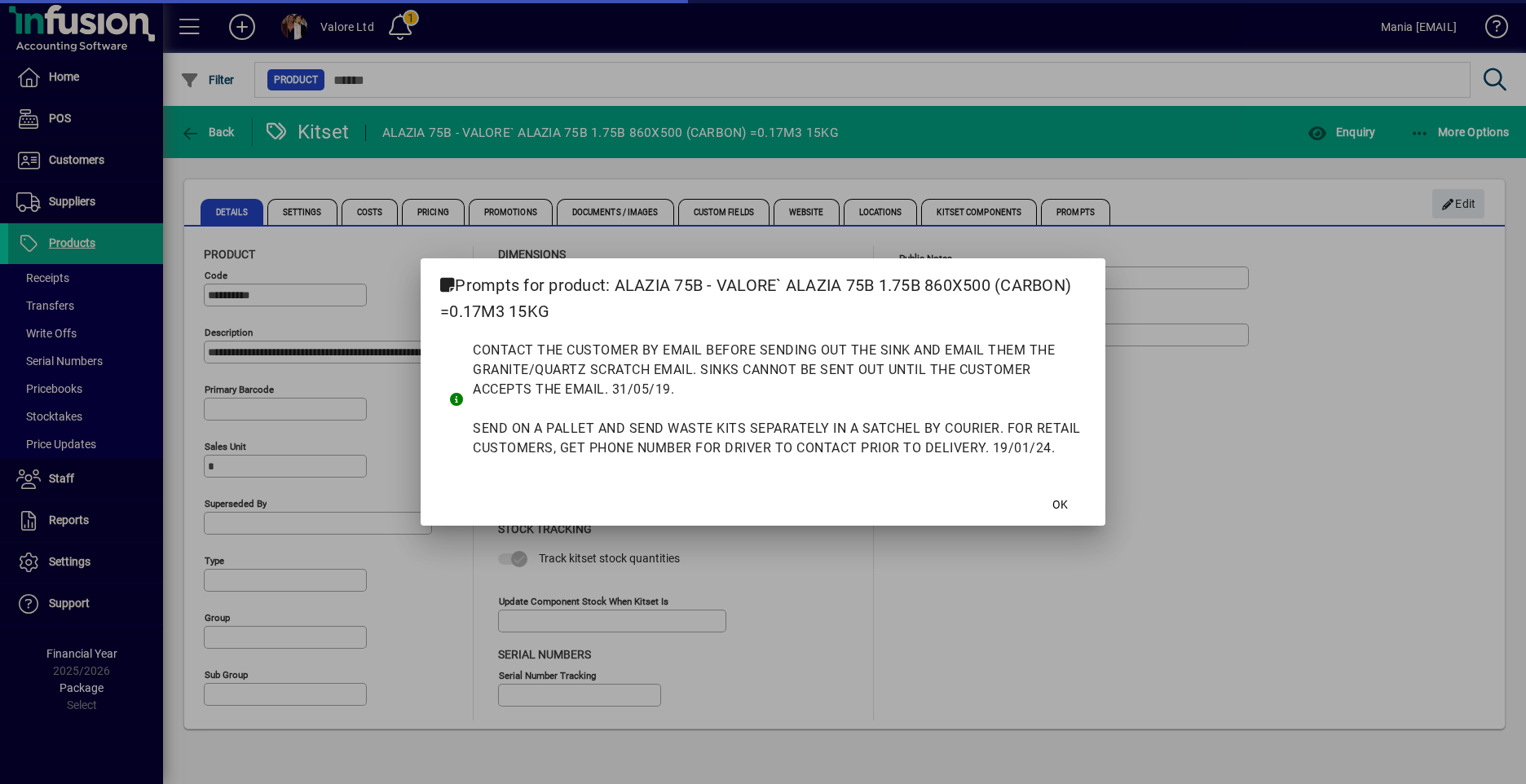 type on "**********" 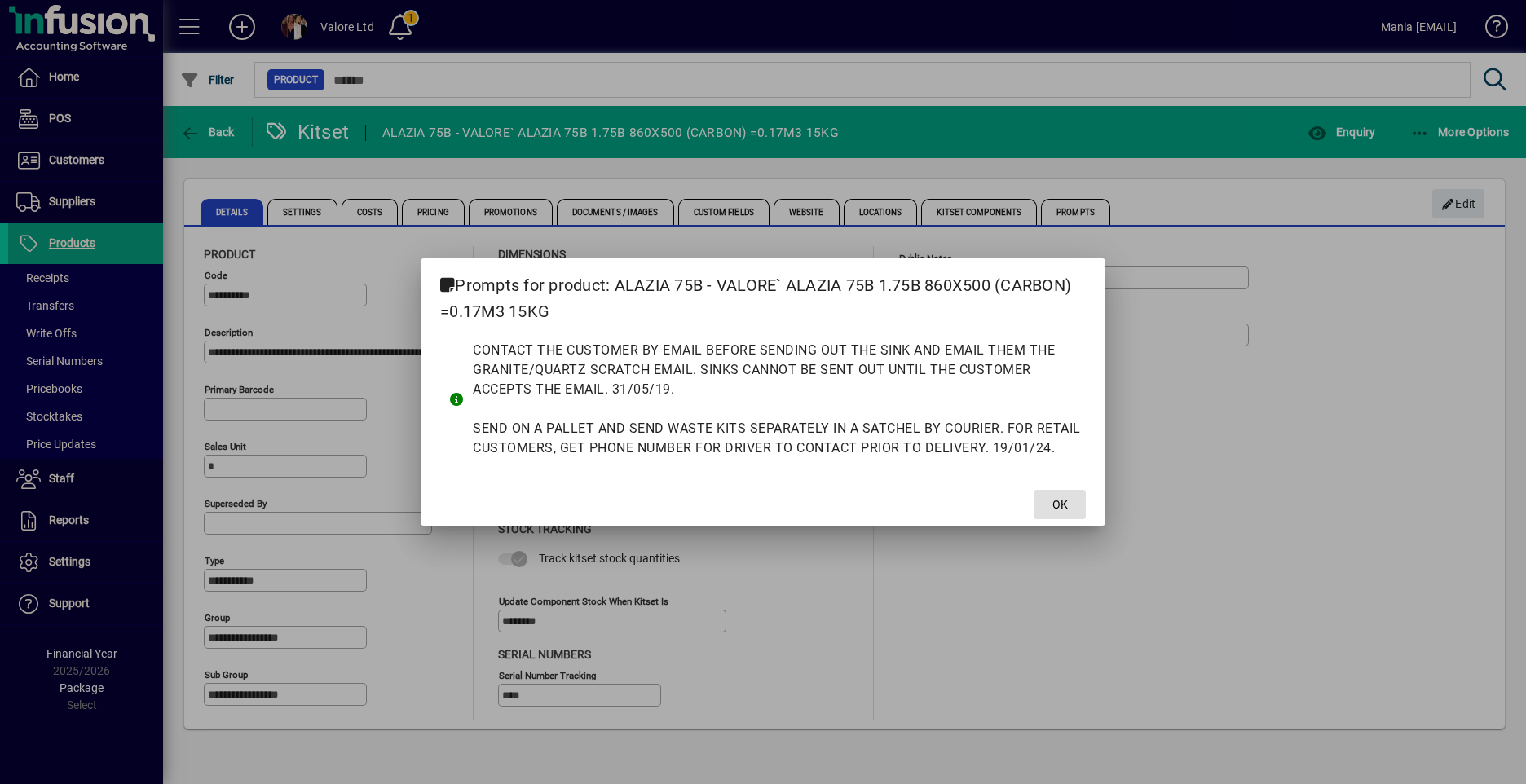 click on "OK" 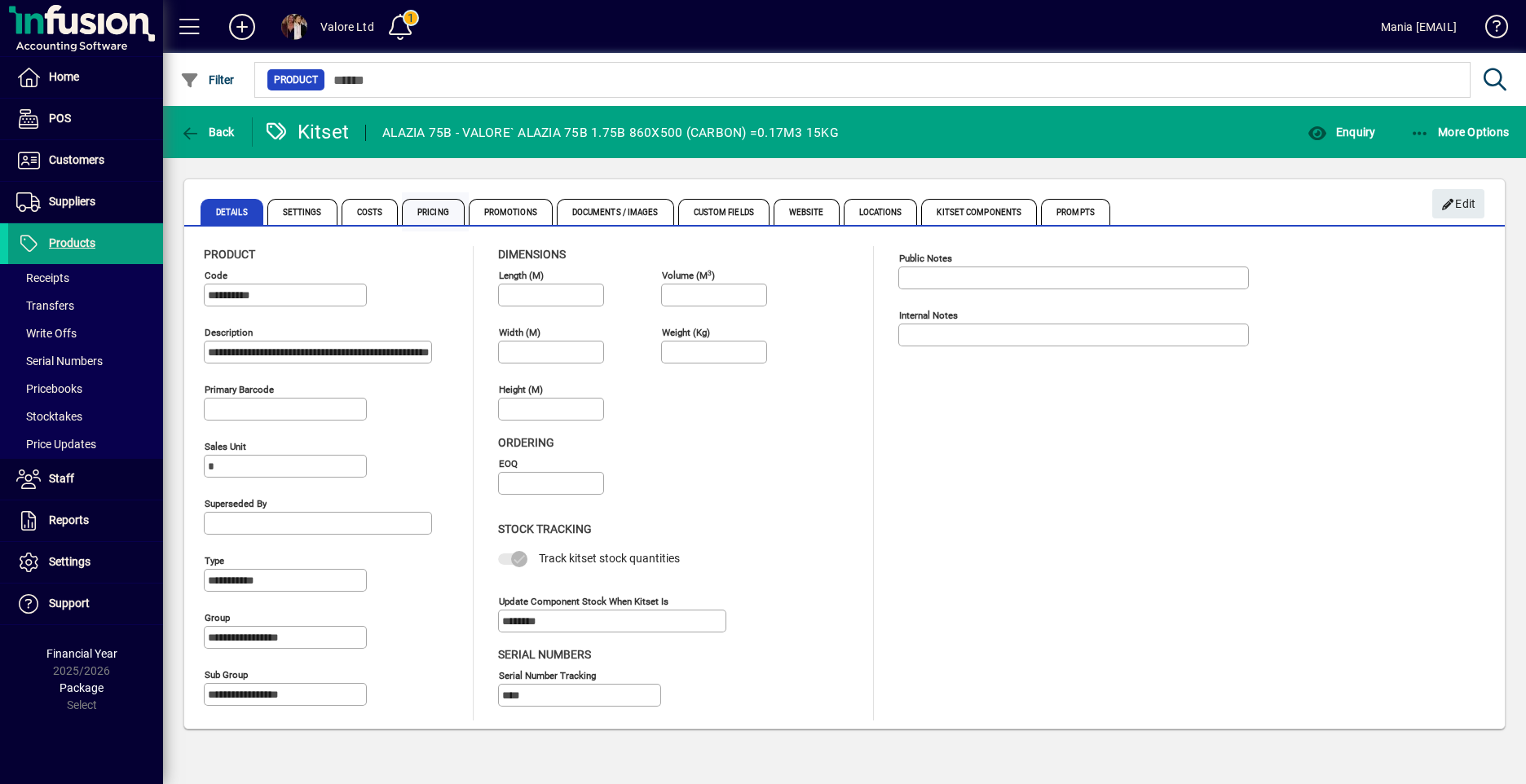 click on "Pricing" at bounding box center (433, 212) 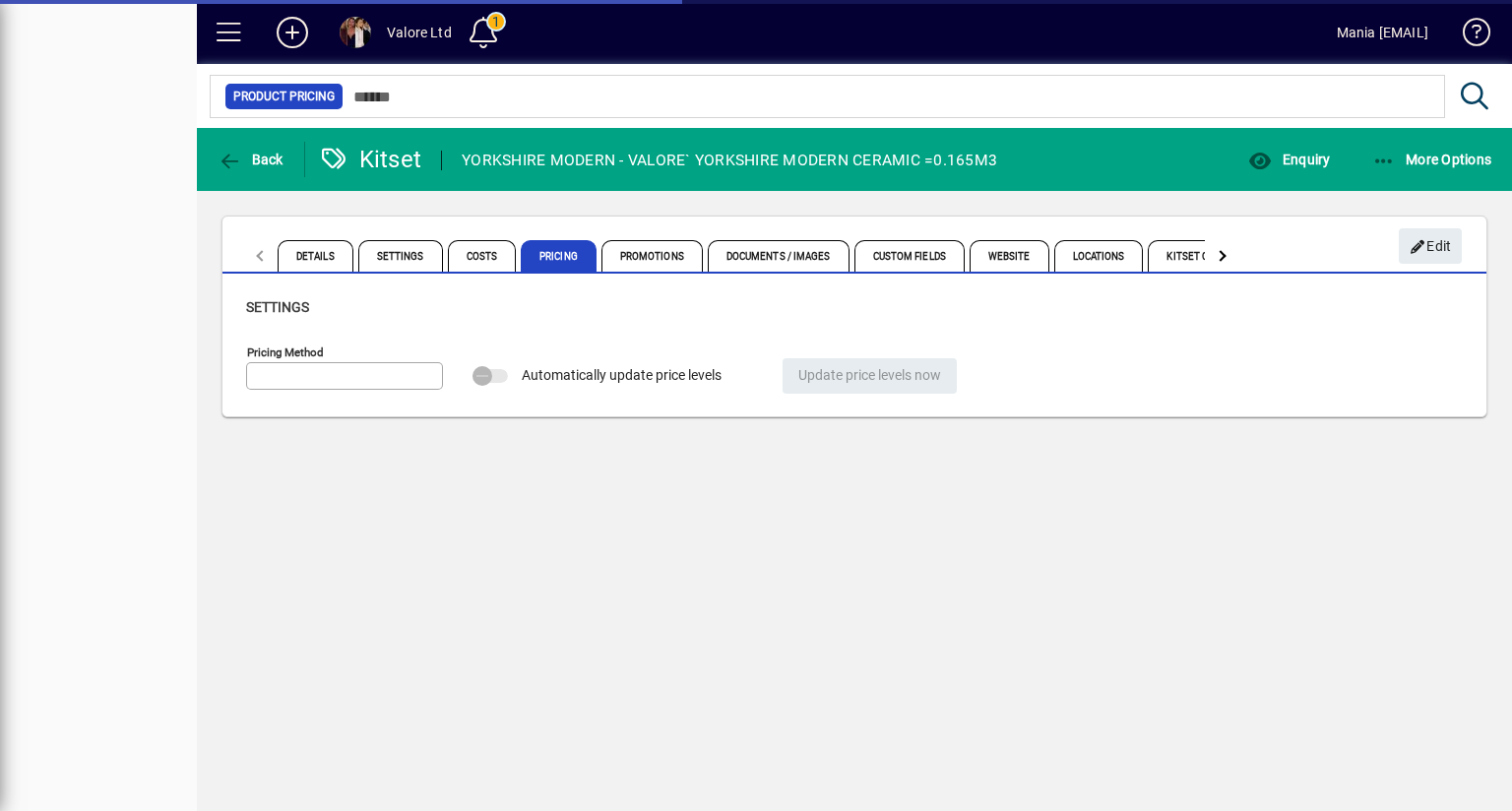 type on "**********" 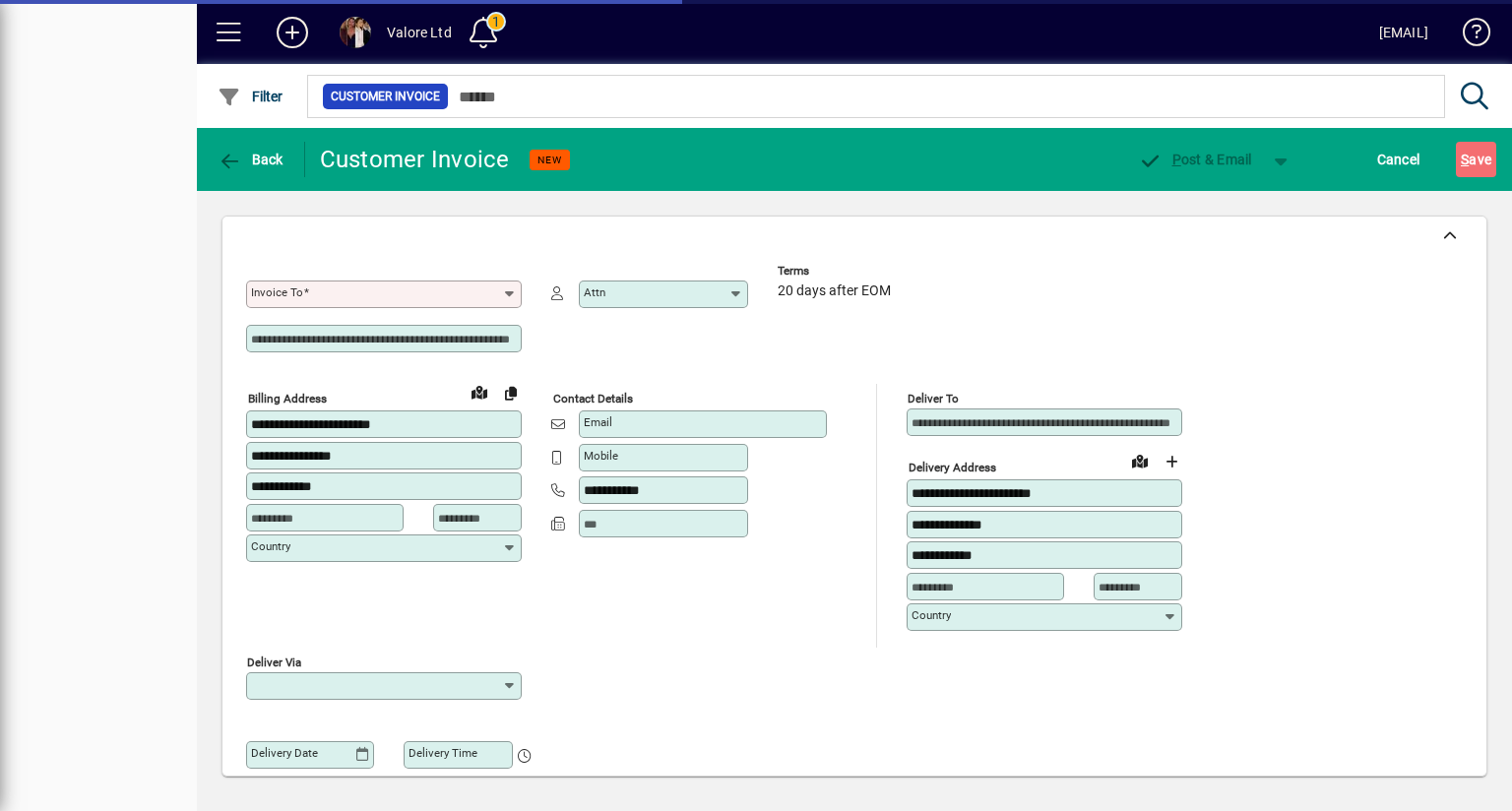 type on "**********" 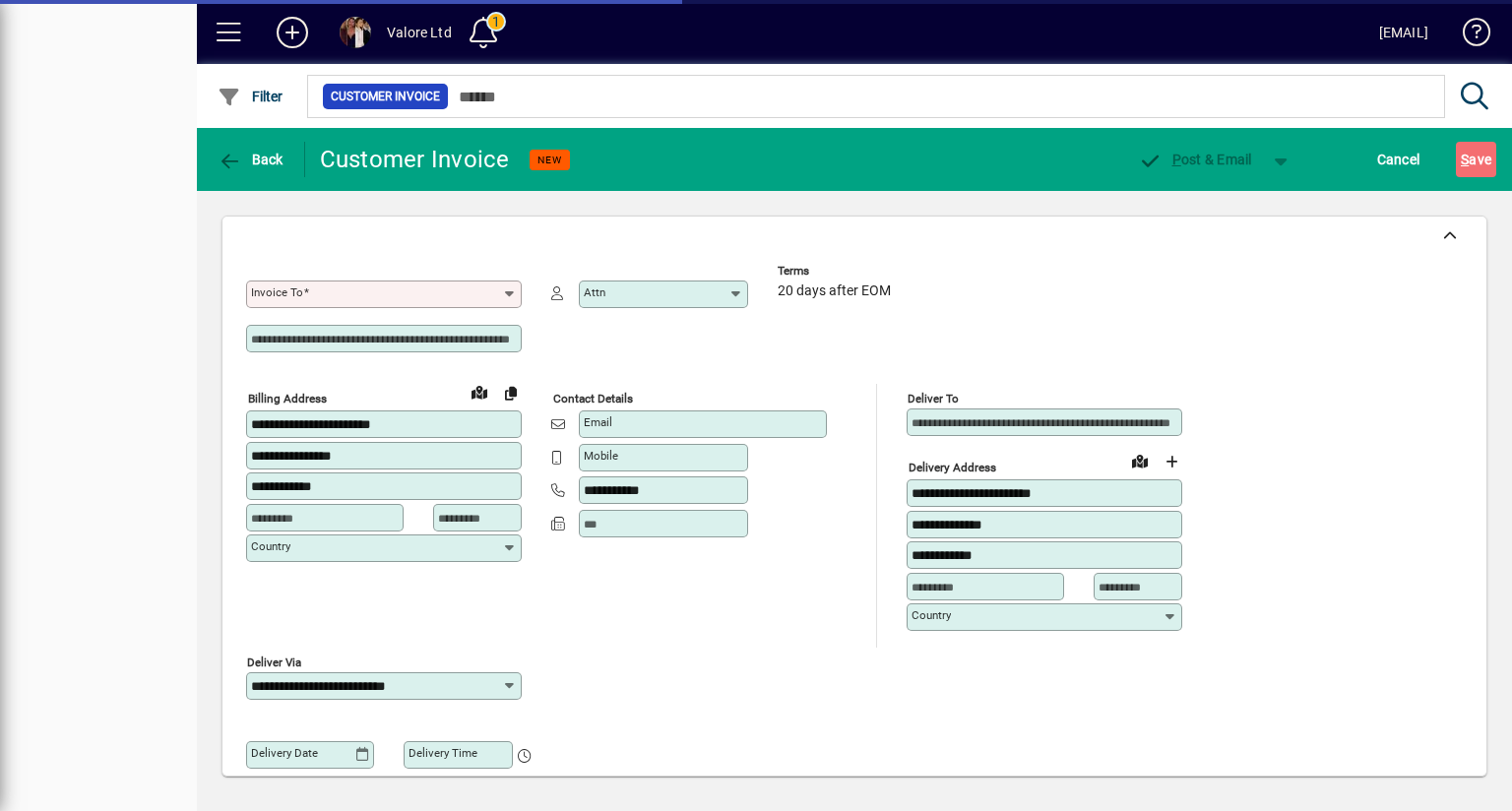 type on "**********" 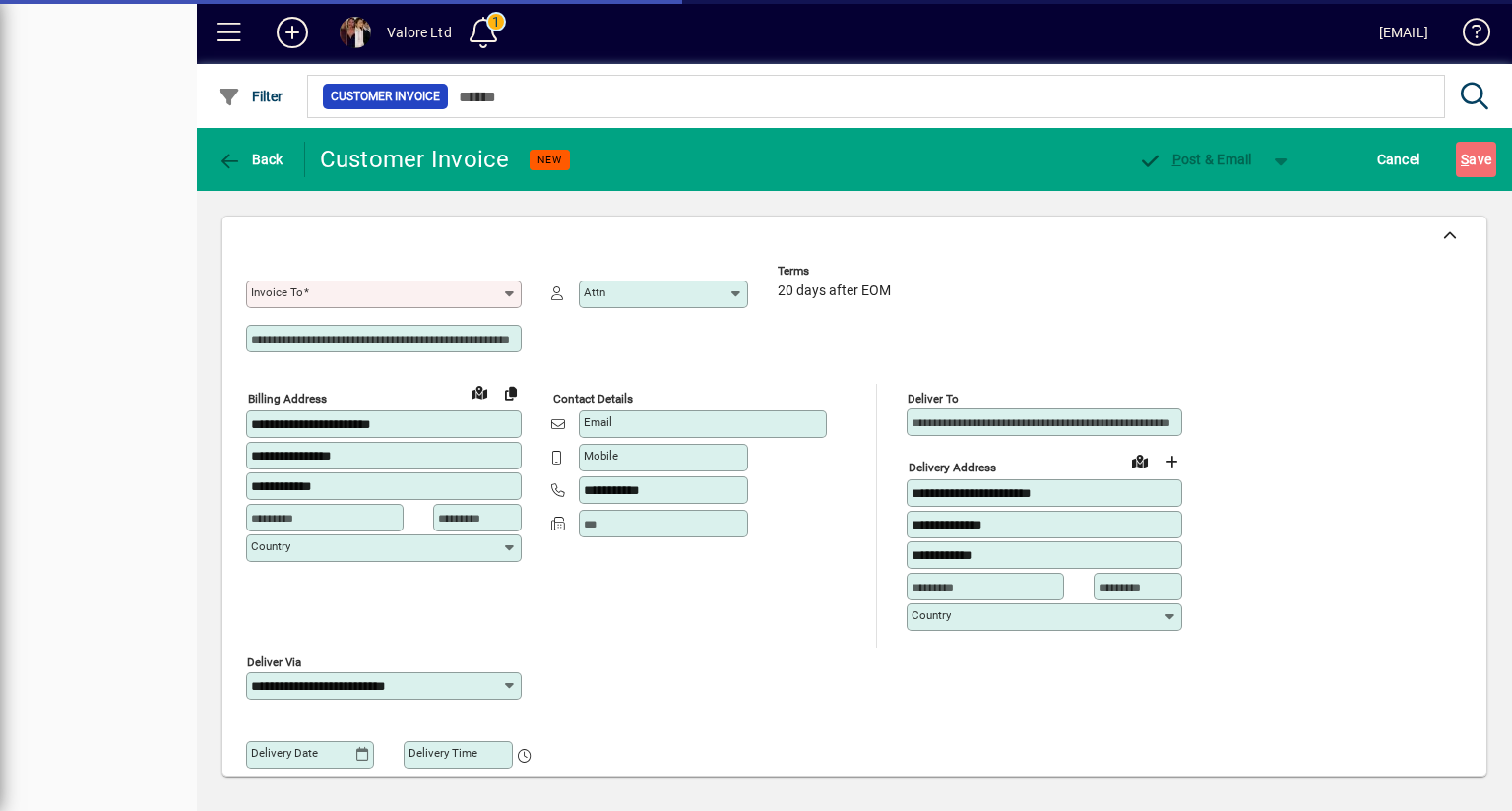 type on "**********" 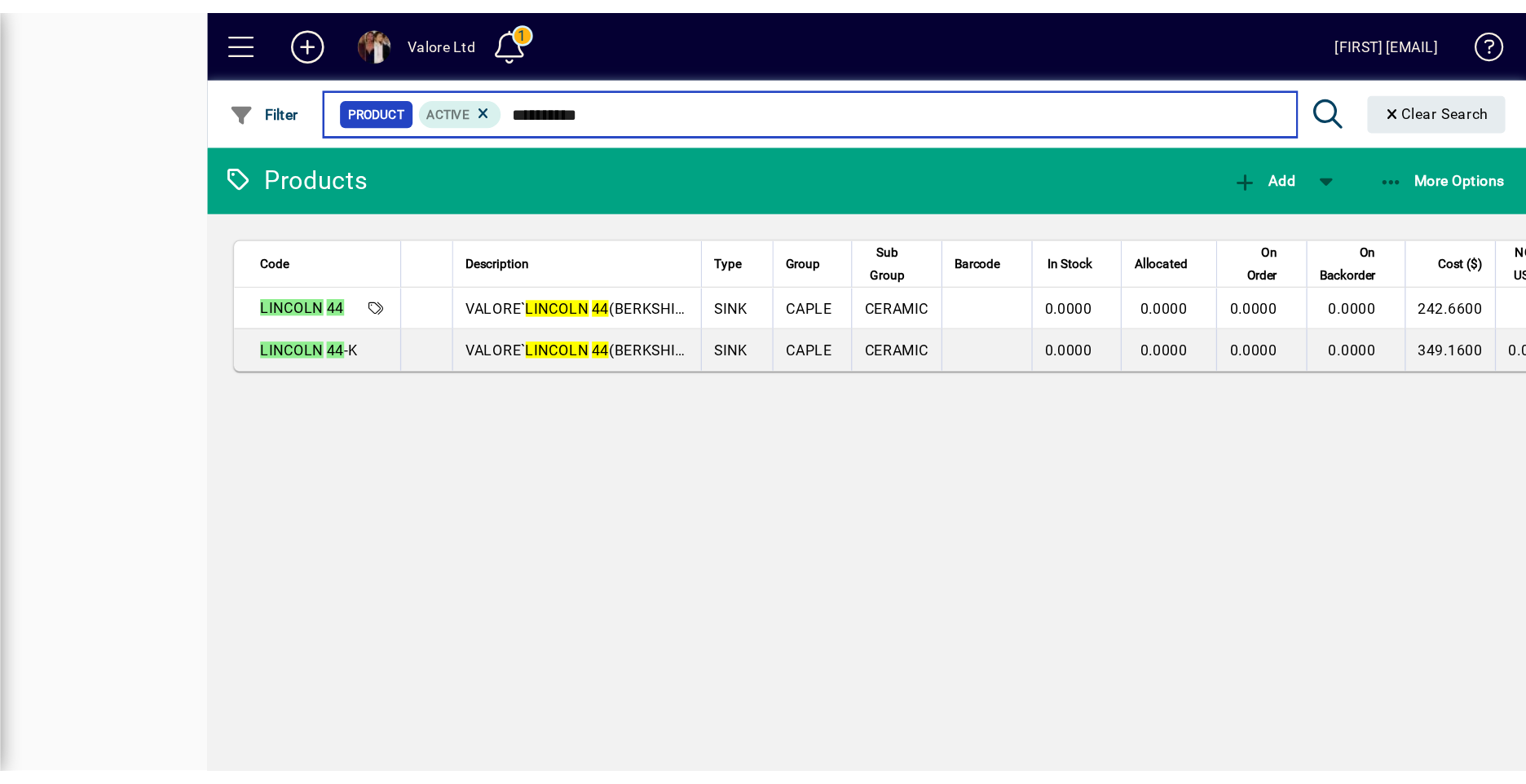 scroll, scrollTop: 0, scrollLeft: 0, axis: both 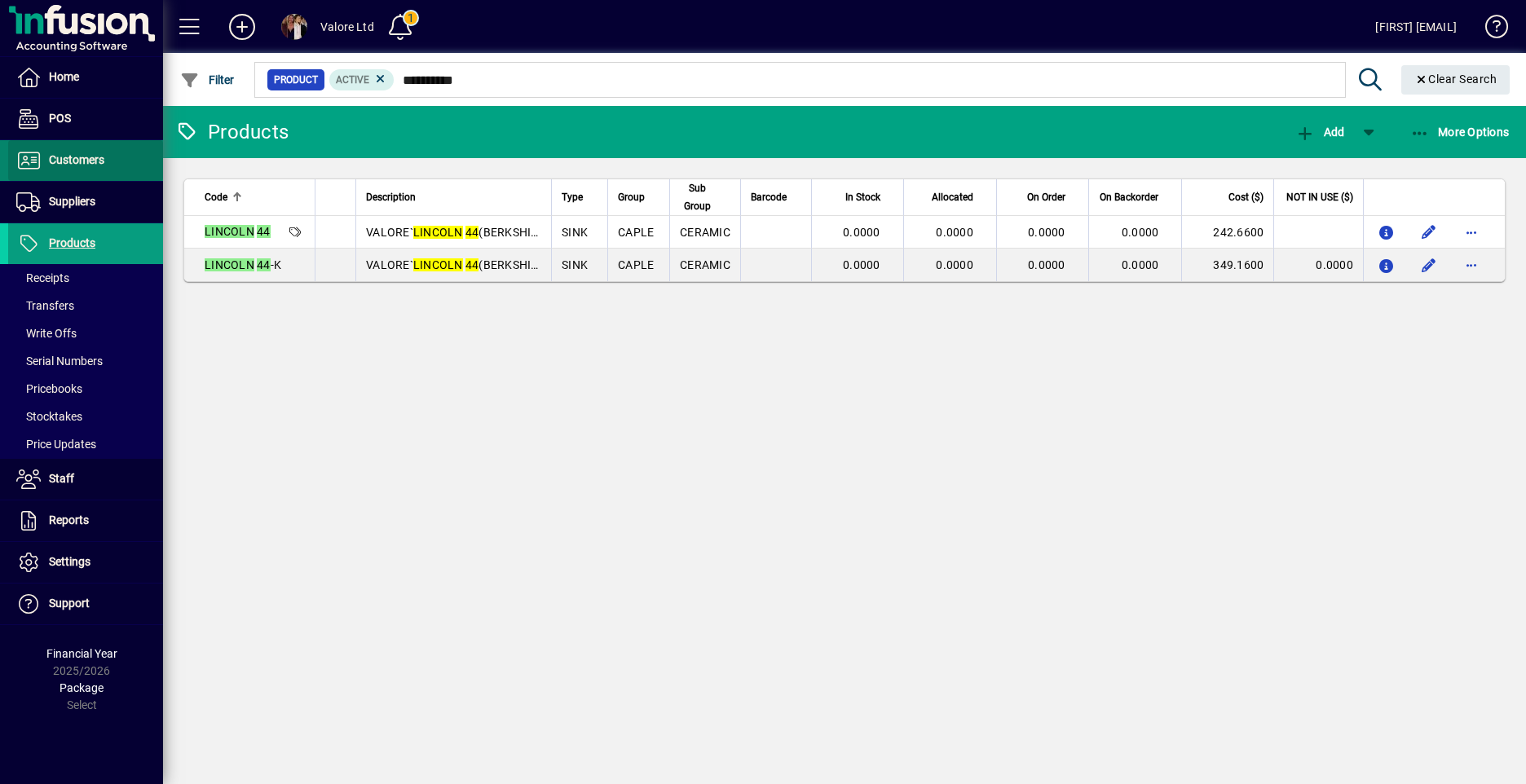 click on "Customers" at bounding box center [56, 161] 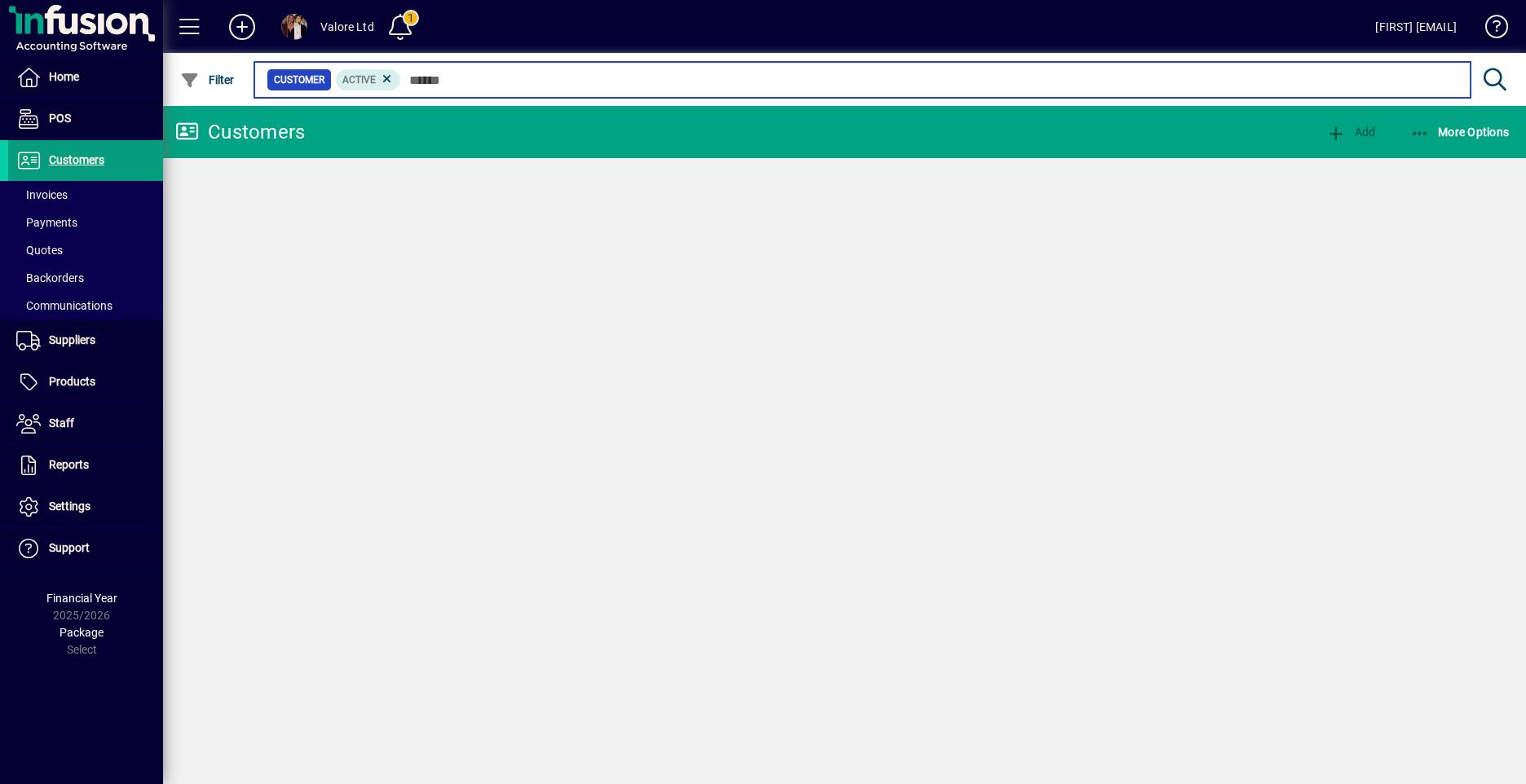 click on "Customer  Active" 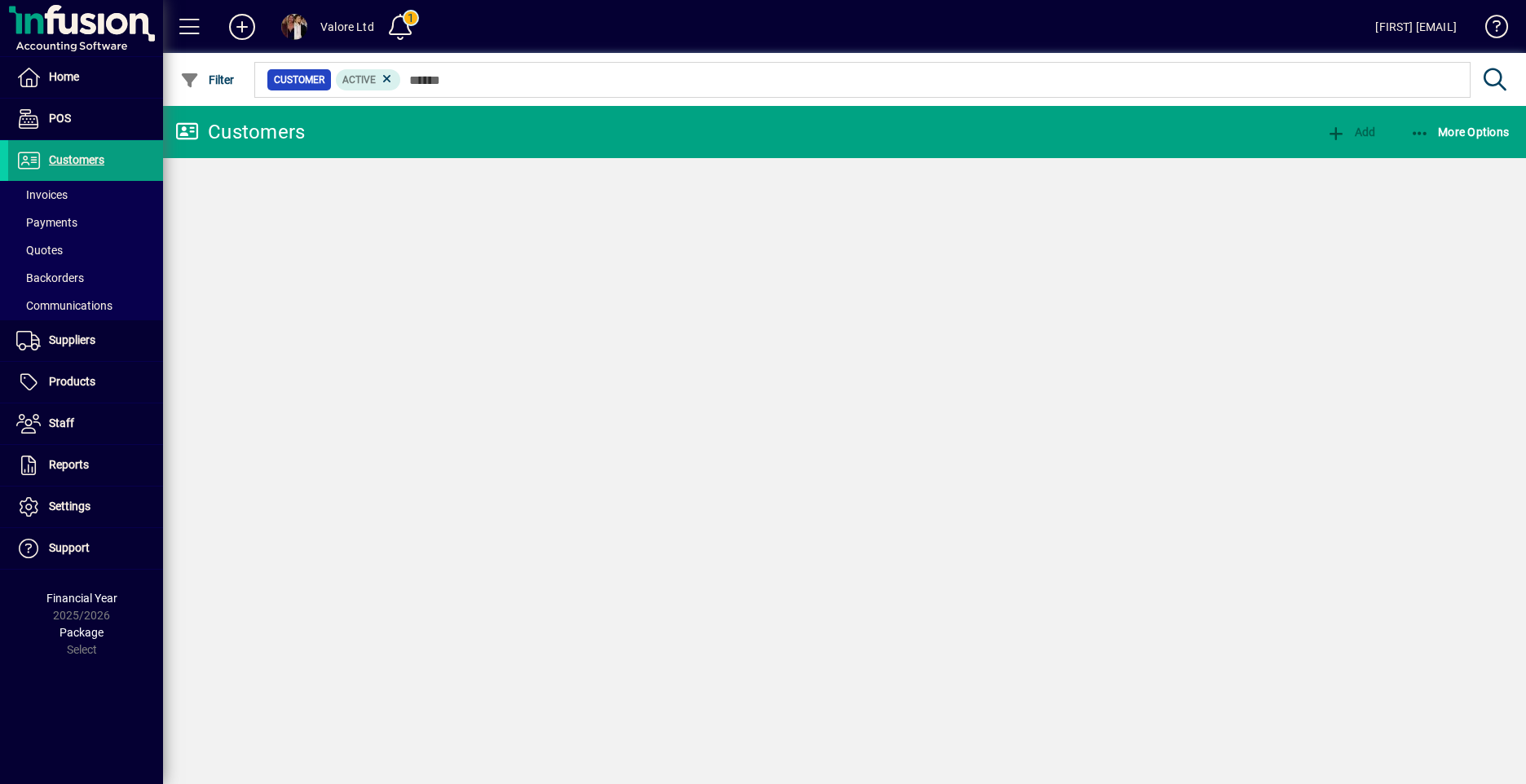 click 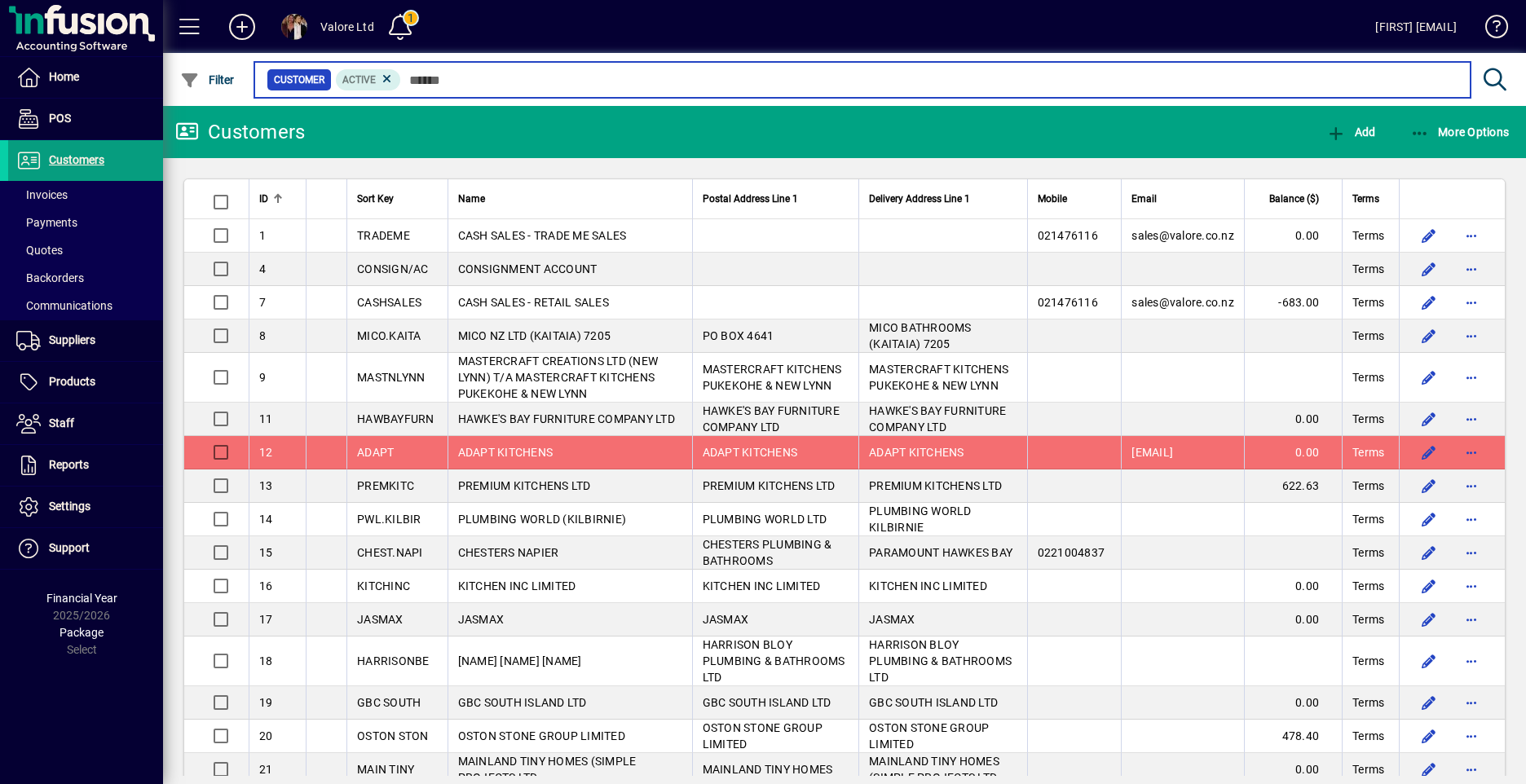 click at bounding box center [929, 80] 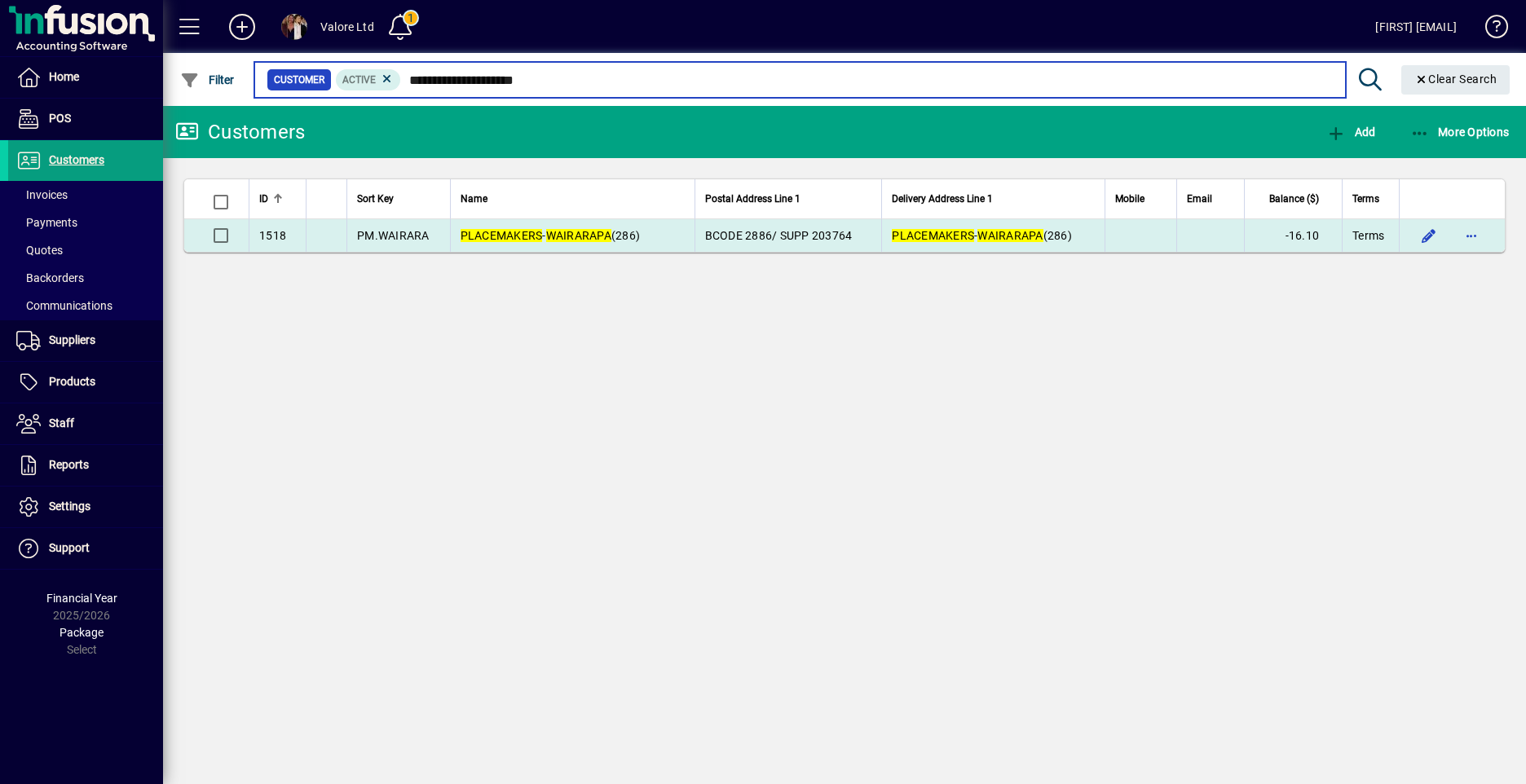 type on "**********" 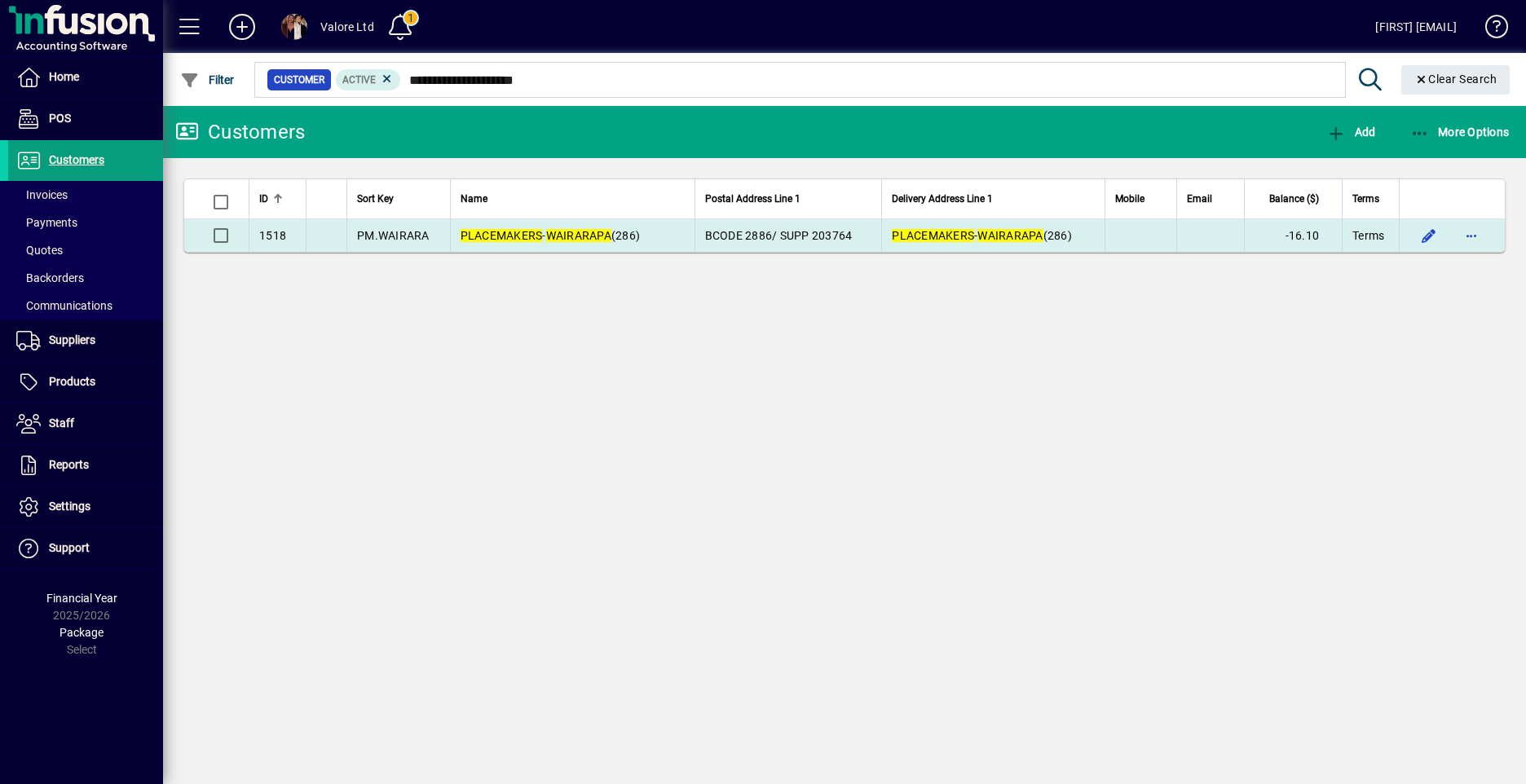 click on "WAIRARAPA" at bounding box center (579, 236) 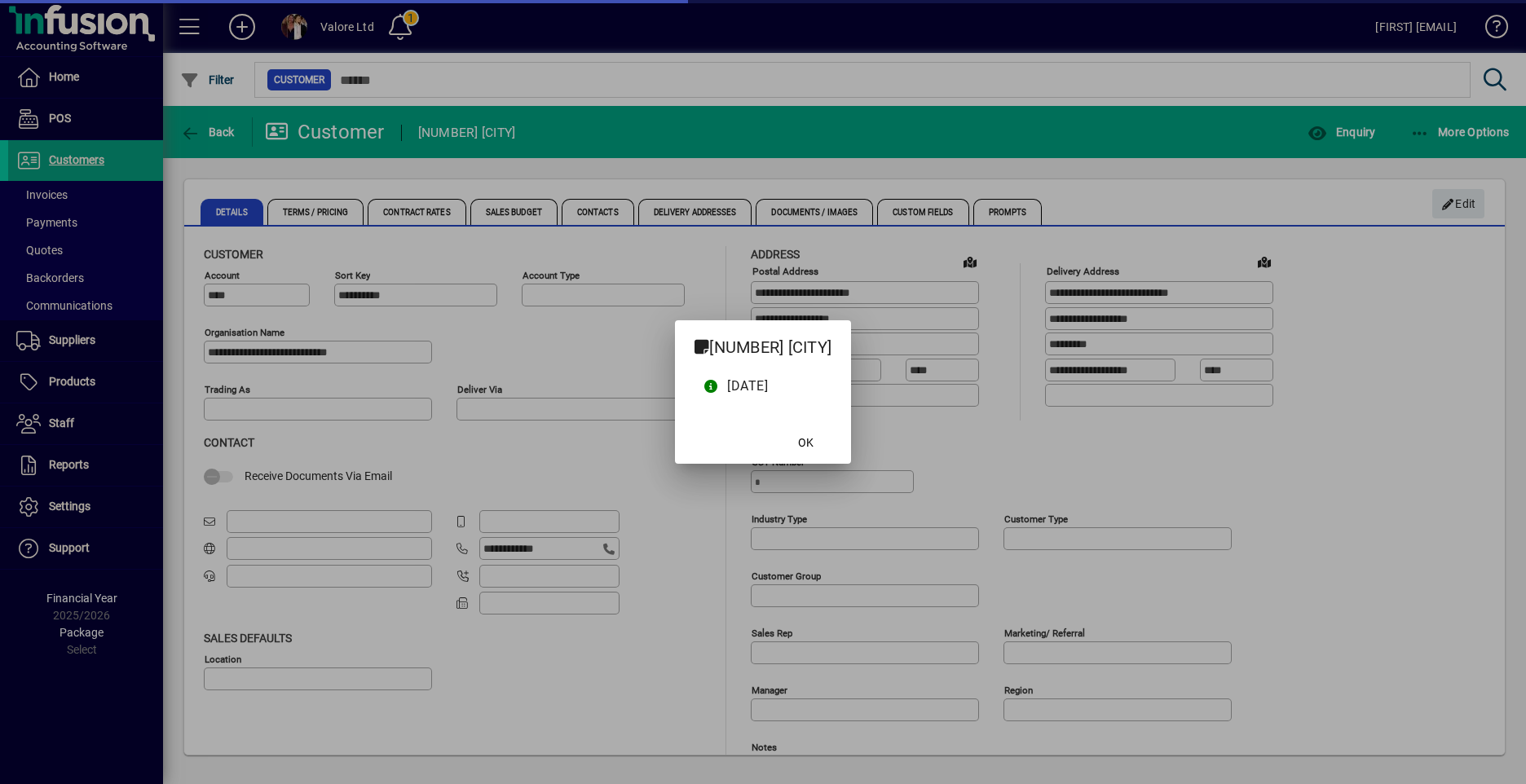 type on "**********" 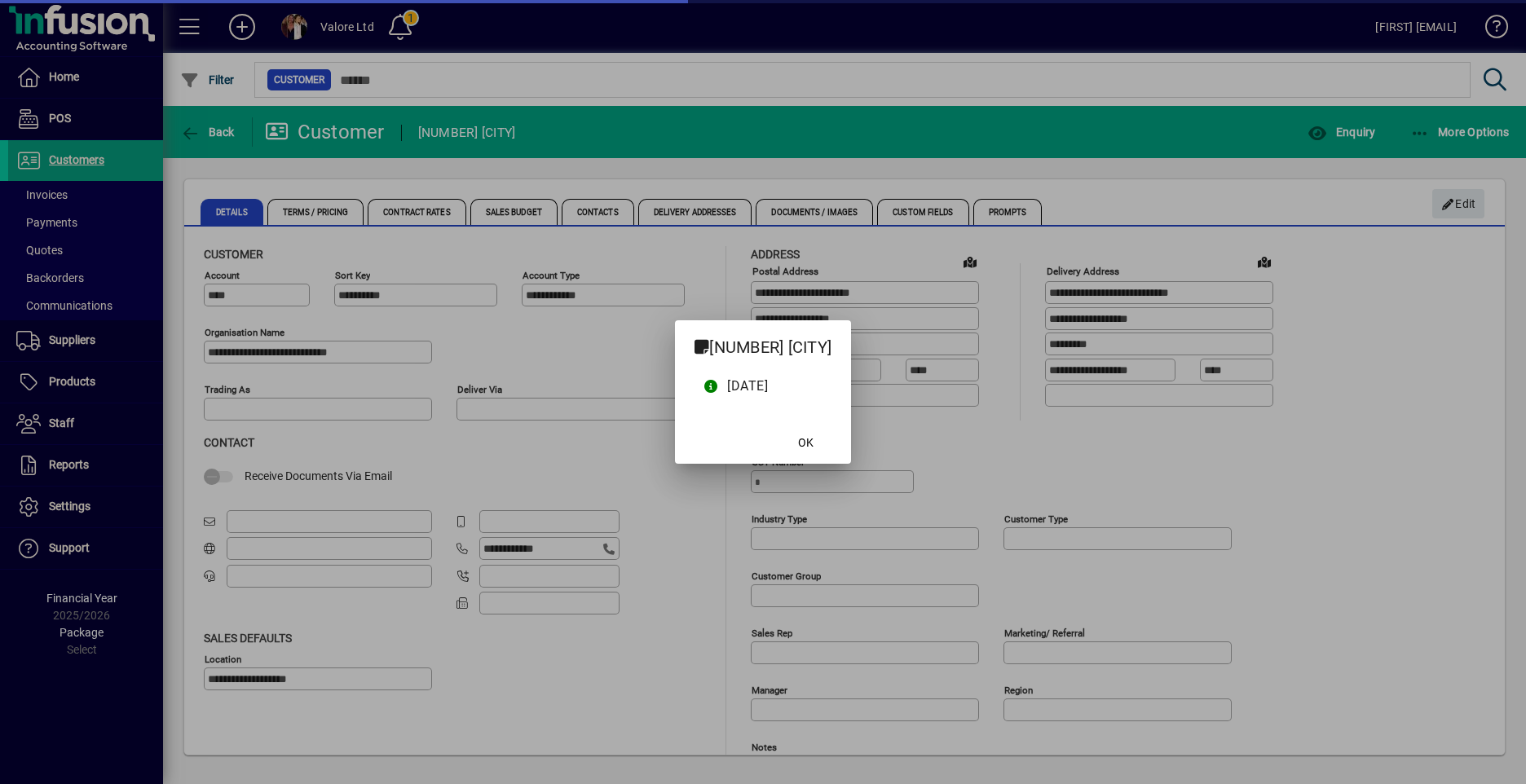 type on "**********" 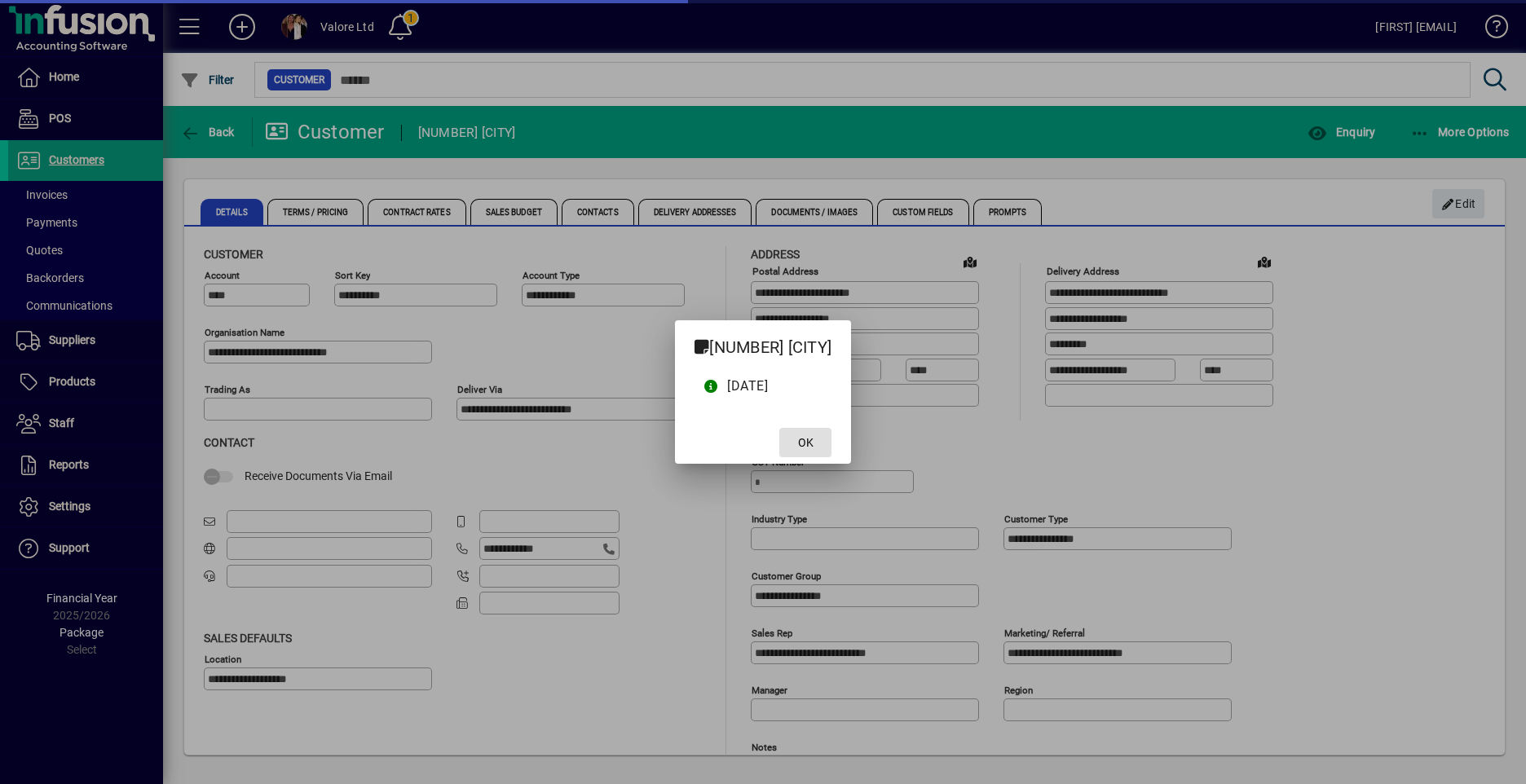 type on "**********" 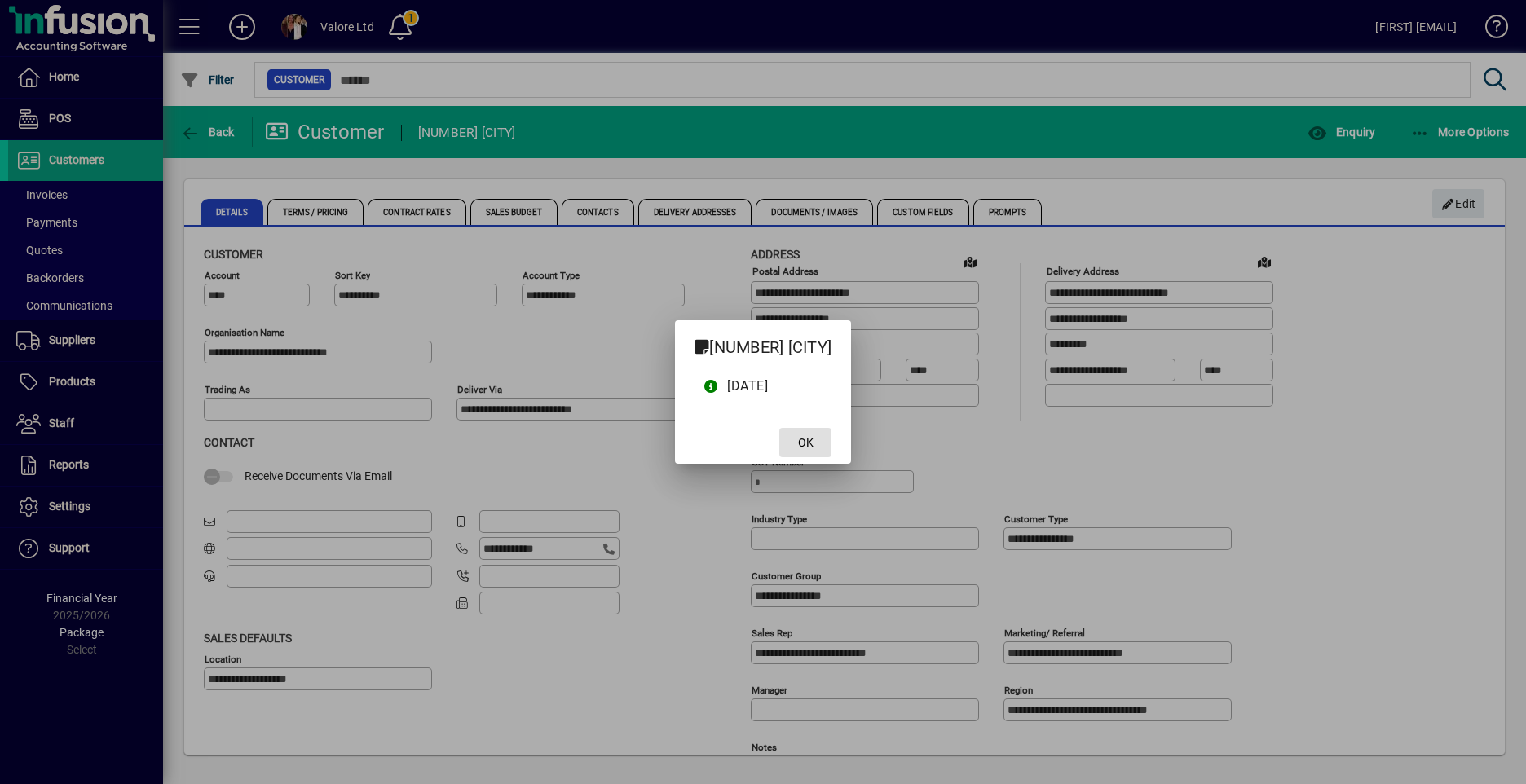 click 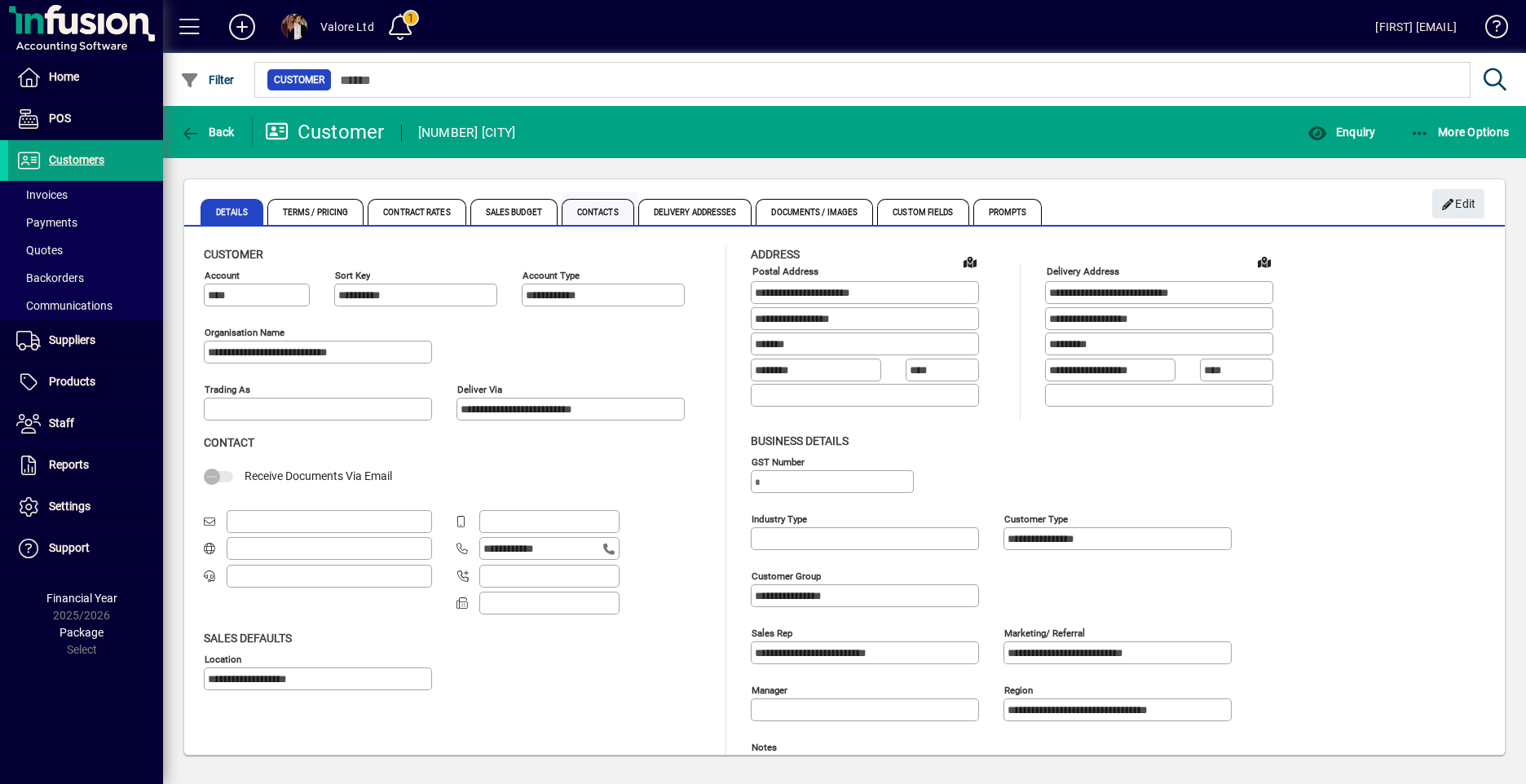 click on "Contacts" at bounding box center (598, 212) 